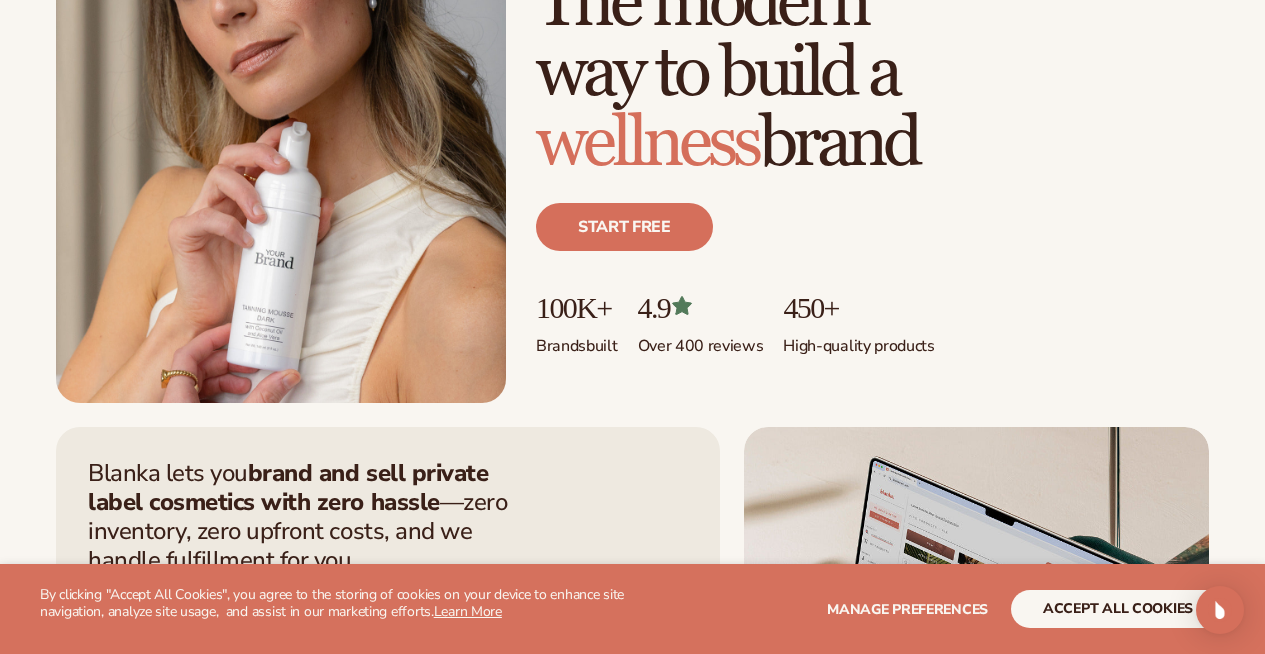 scroll, scrollTop: 304, scrollLeft: 0, axis: vertical 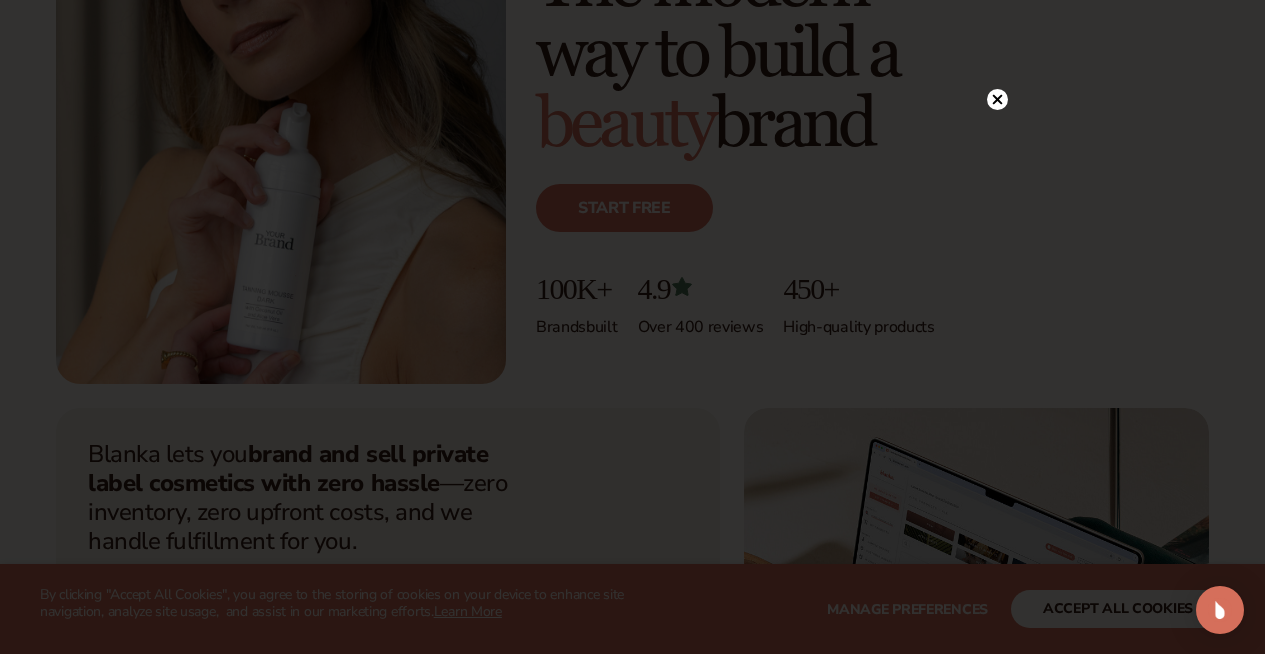 click 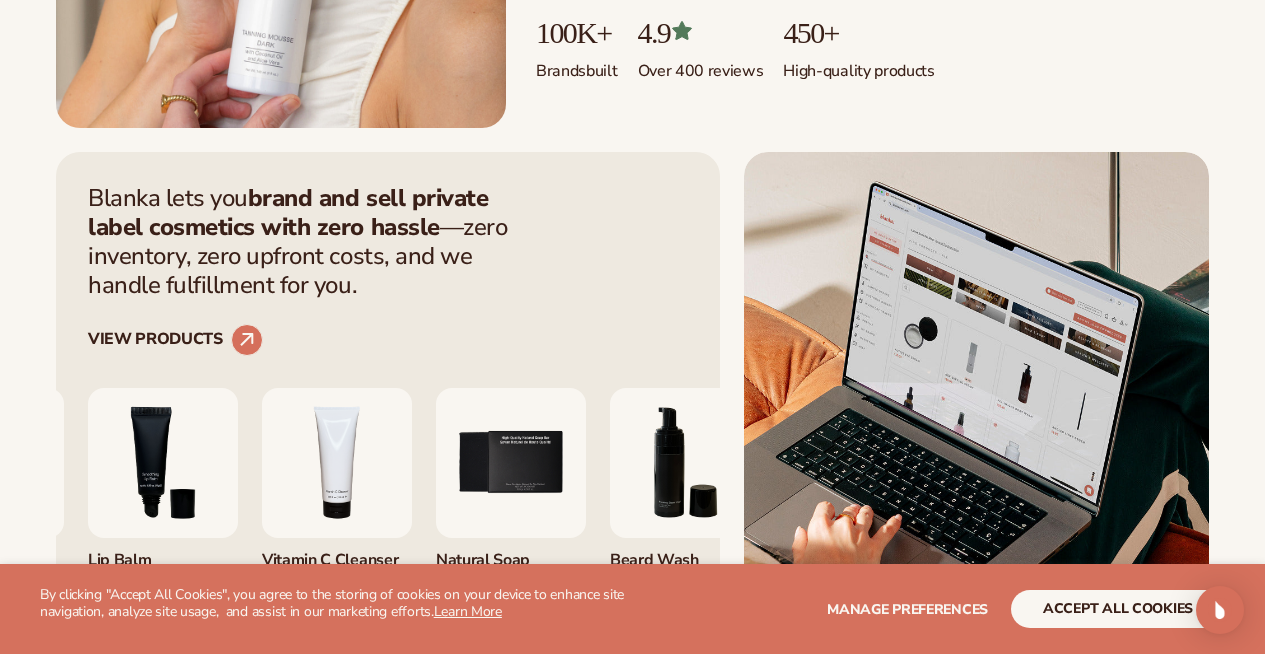 scroll, scrollTop: 589, scrollLeft: 0, axis: vertical 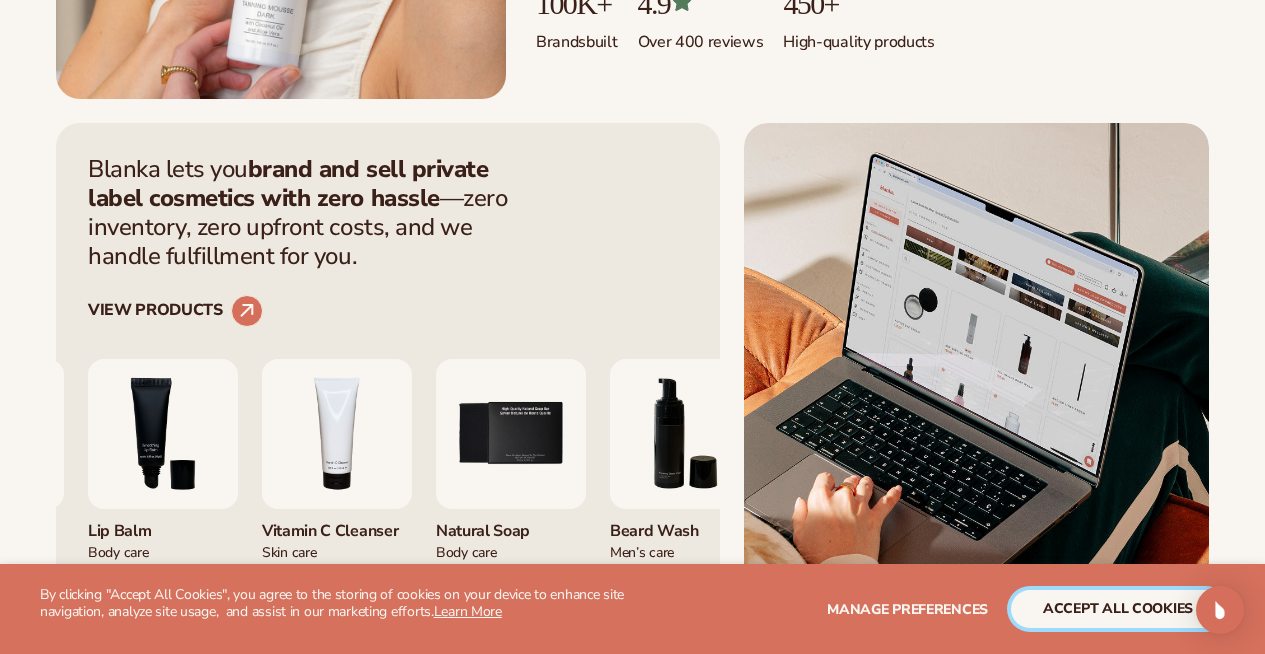 click on "accept all cookies" at bounding box center (1118, 609) 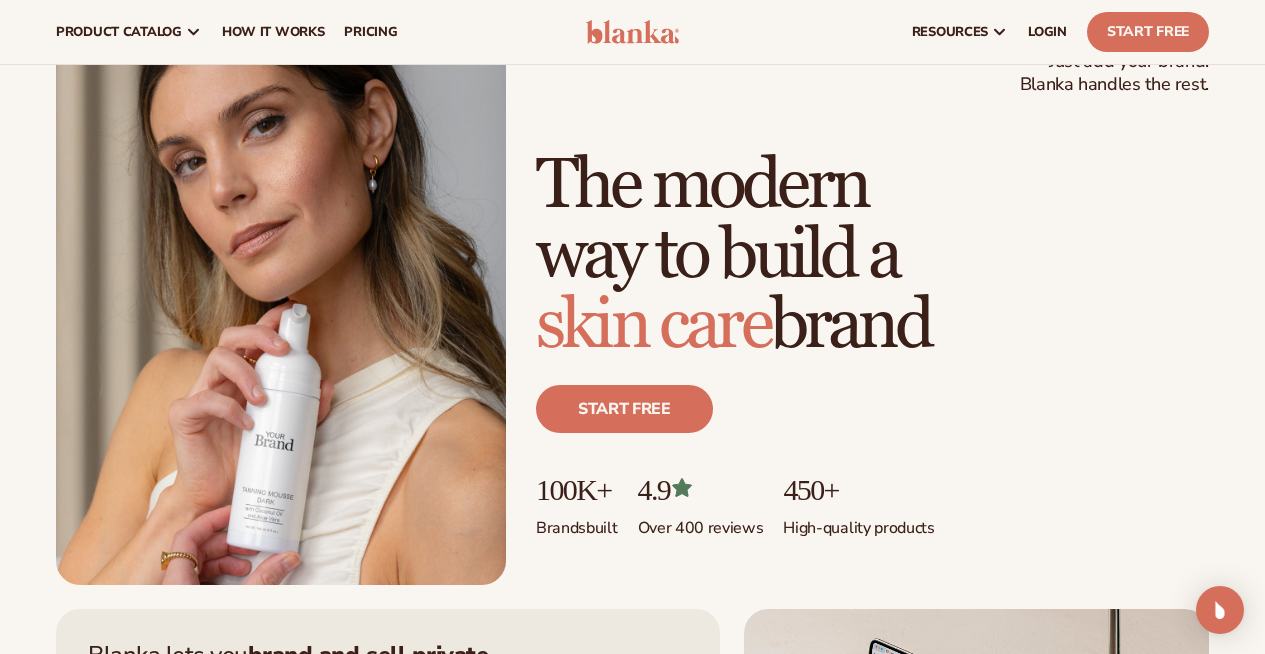 scroll, scrollTop: 0, scrollLeft: 0, axis: both 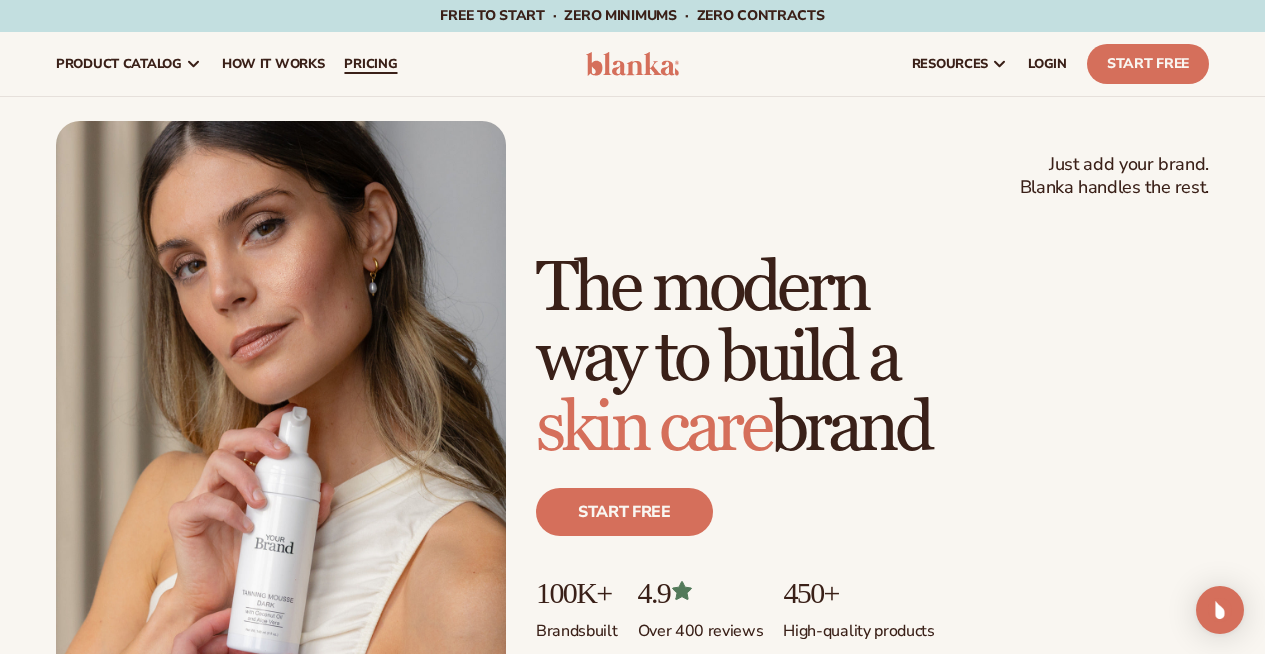 click on "pricing" at bounding box center [370, 64] 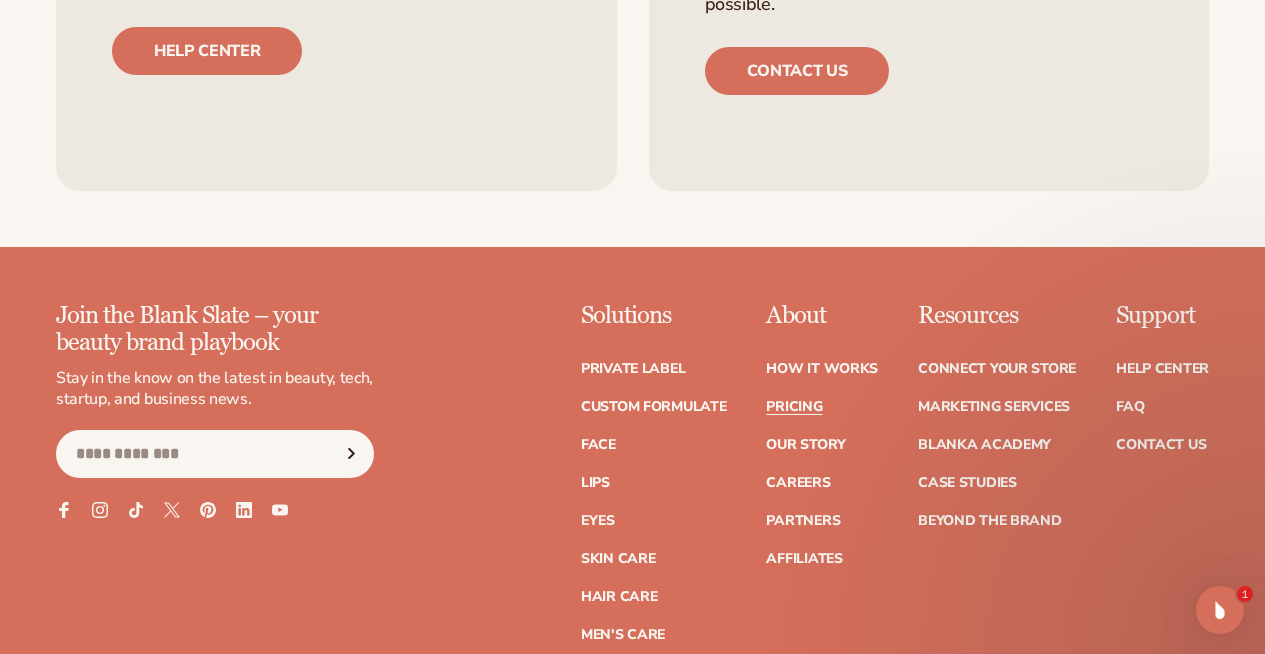 scroll, scrollTop: 4489, scrollLeft: 0, axis: vertical 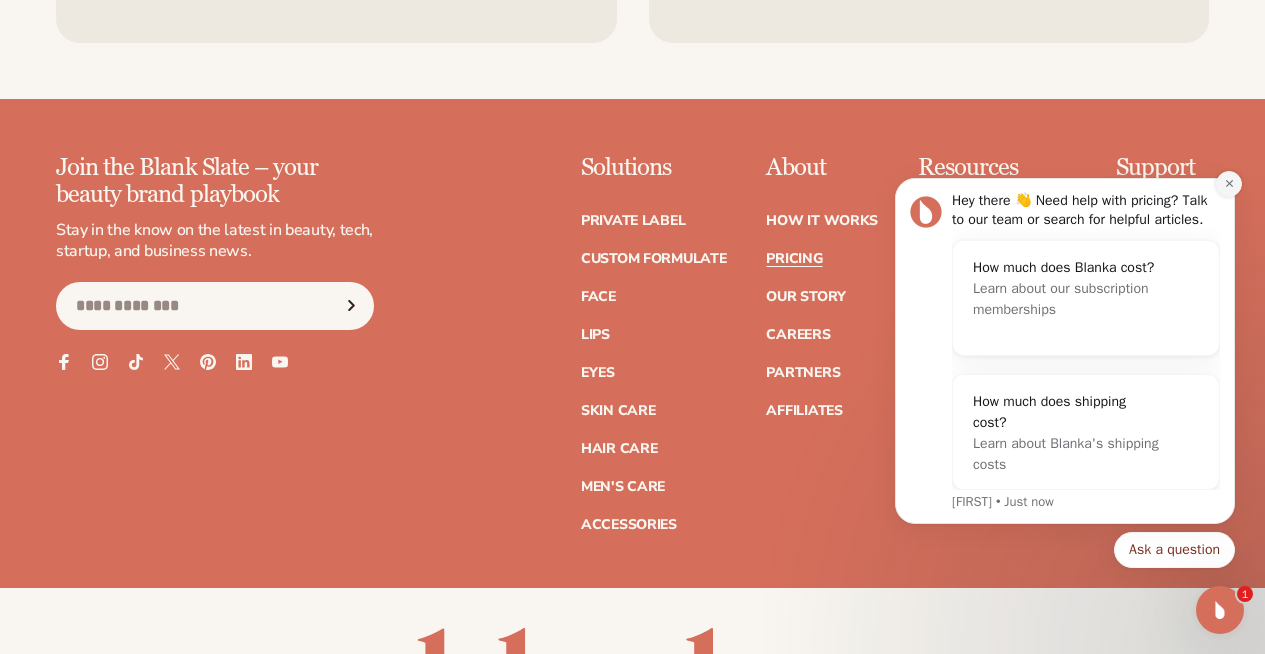 click 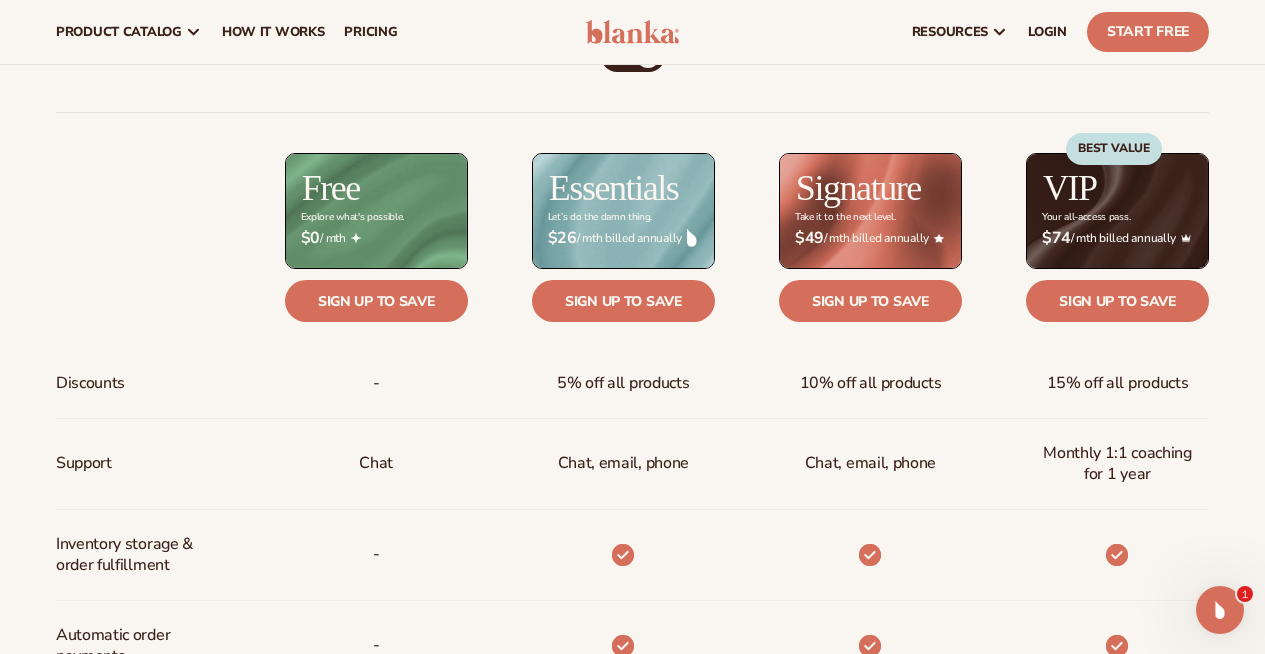 scroll, scrollTop: 0, scrollLeft: 0, axis: both 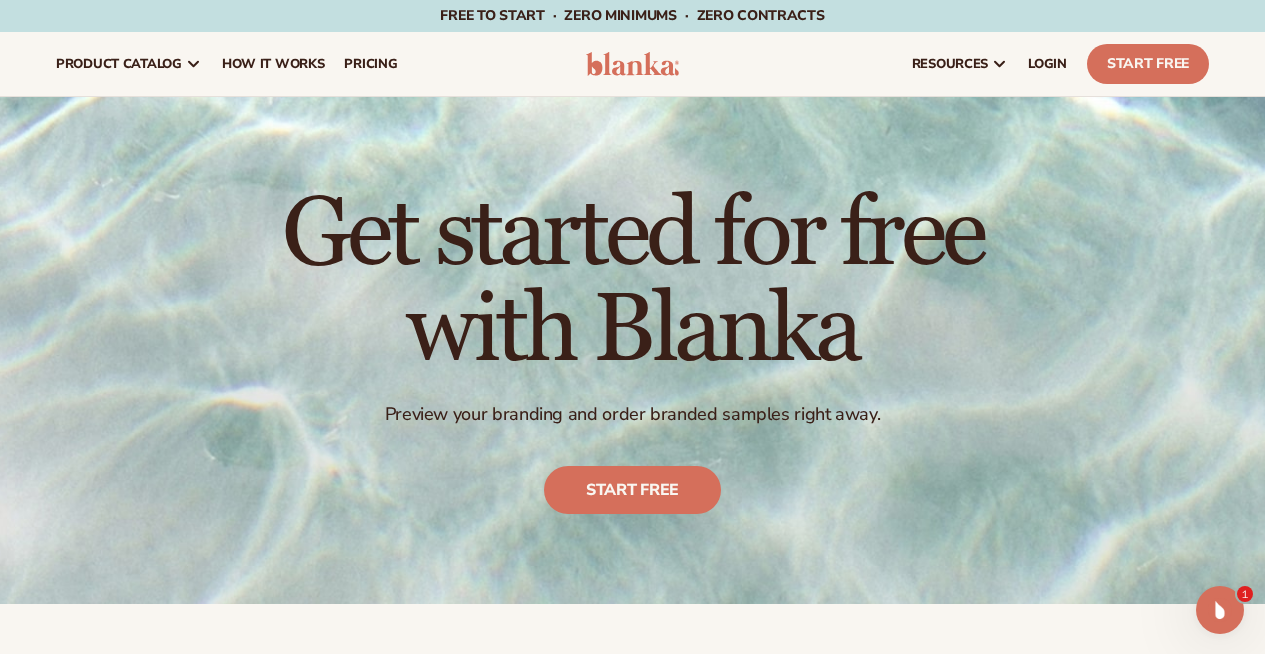 click at bounding box center (633, 64) 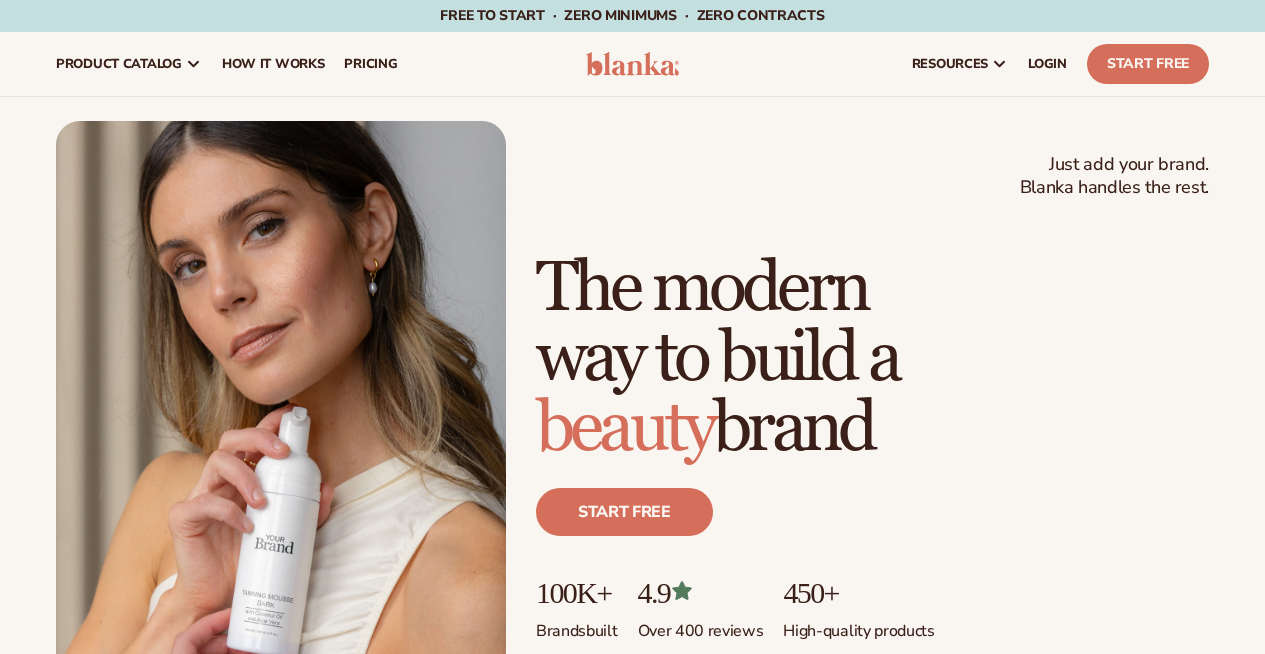 scroll, scrollTop: 0, scrollLeft: 0, axis: both 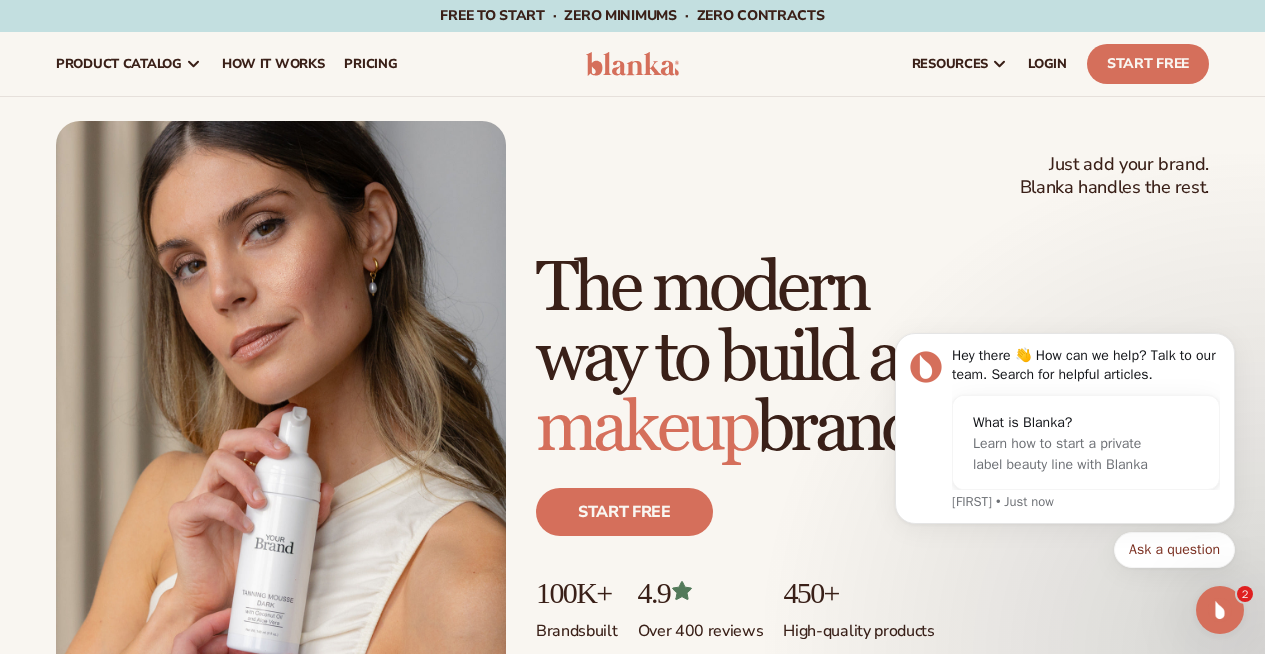 click 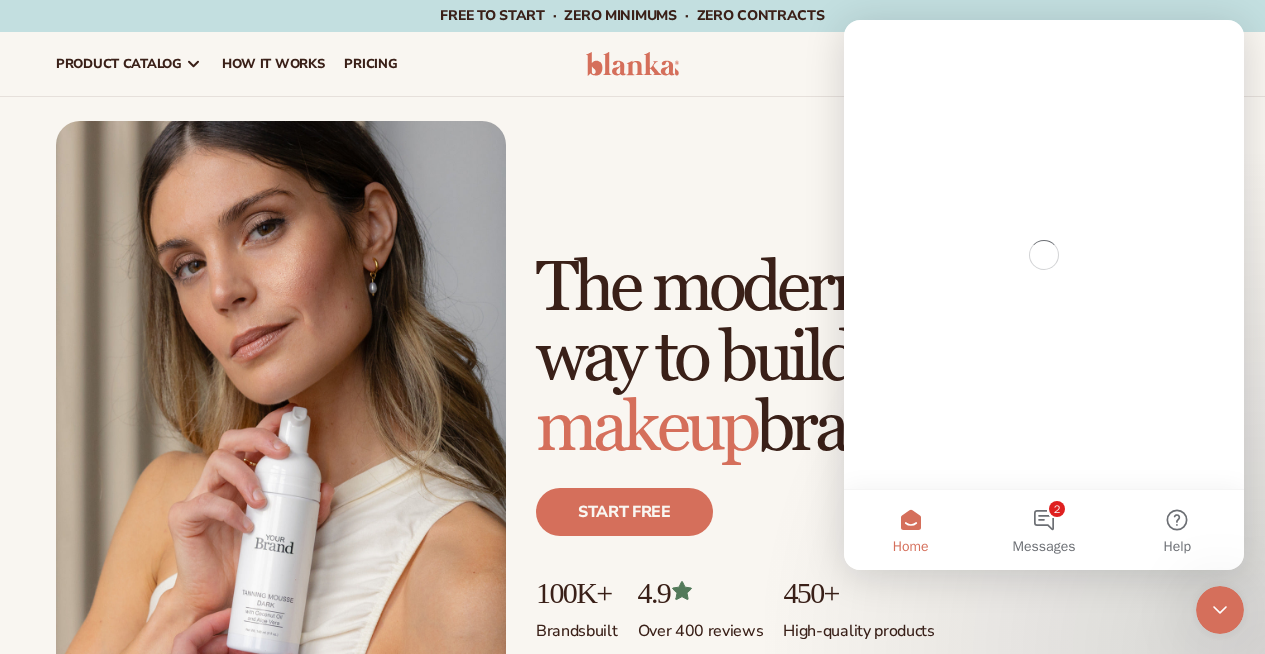 scroll, scrollTop: 0, scrollLeft: 0, axis: both 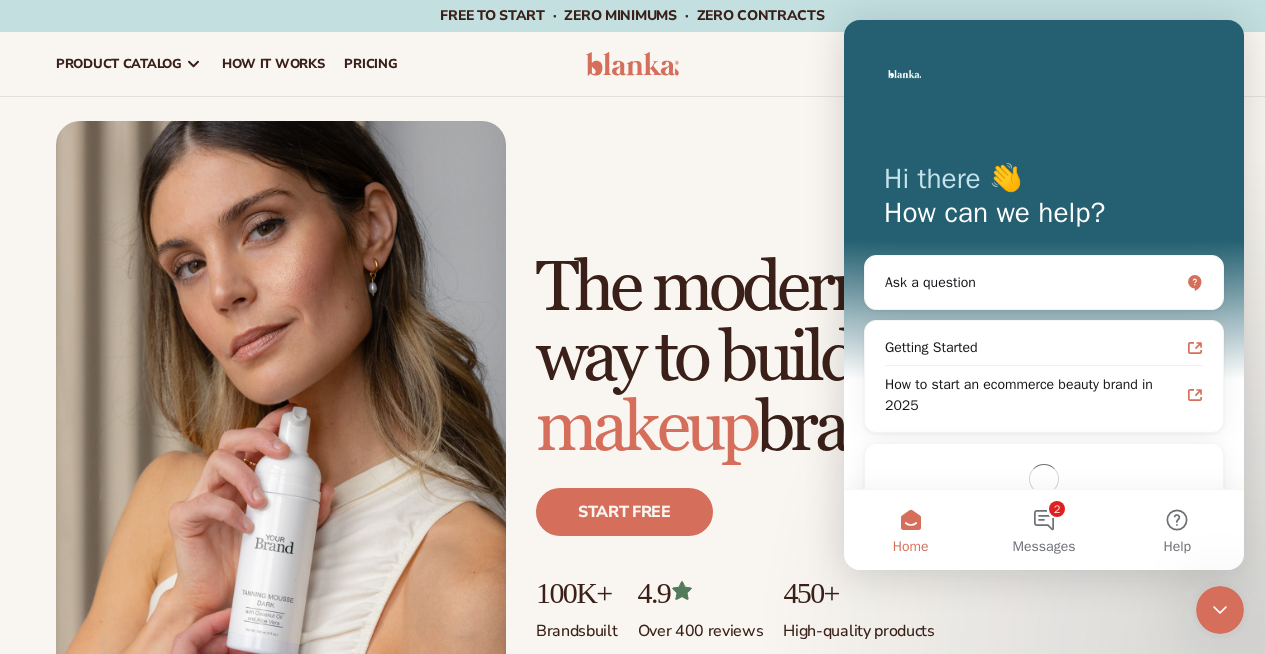 click 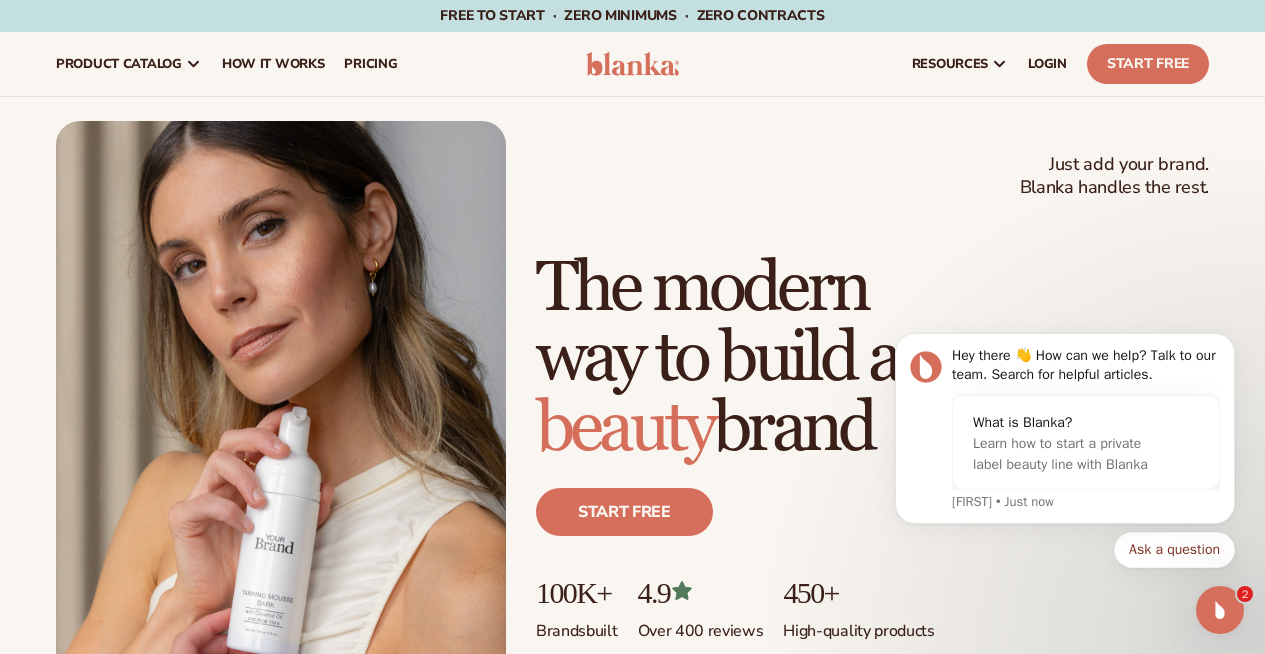 scroll, scrollTop: 0, scrollLeft: 0, axis: both 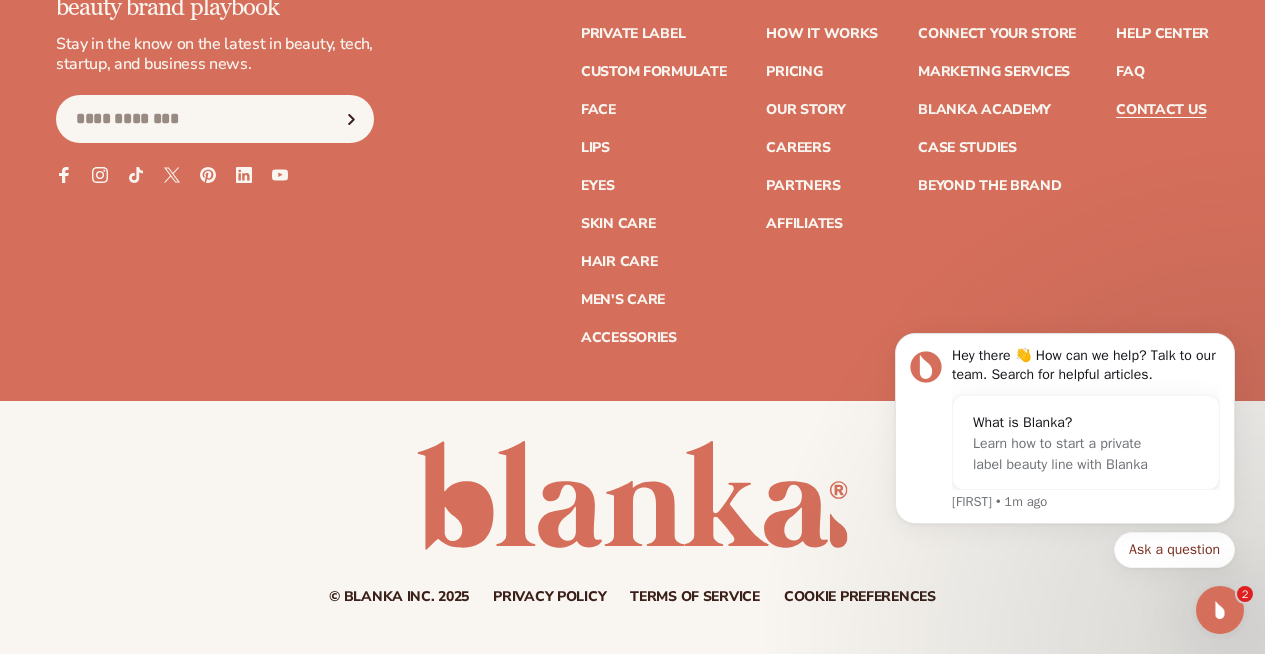 click on "Contact Us" at bounding box center (1161, 110) 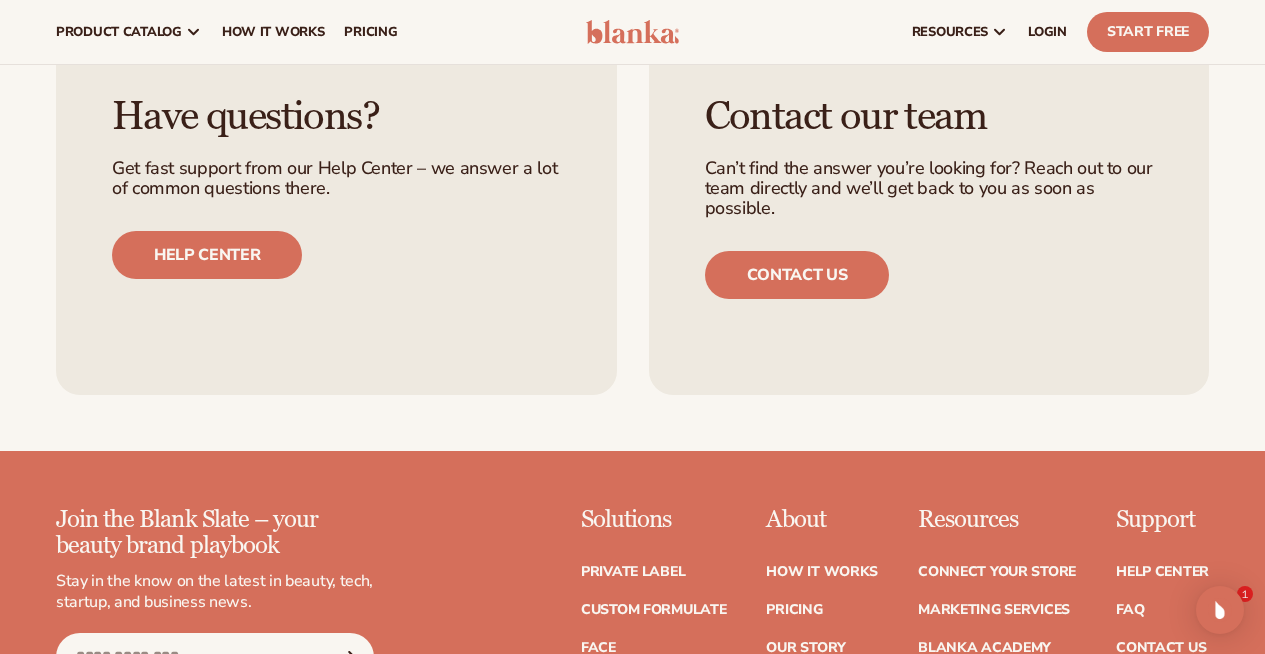 scroll, scrollTop: 1743, scrollLeft: 0, axis: vertical 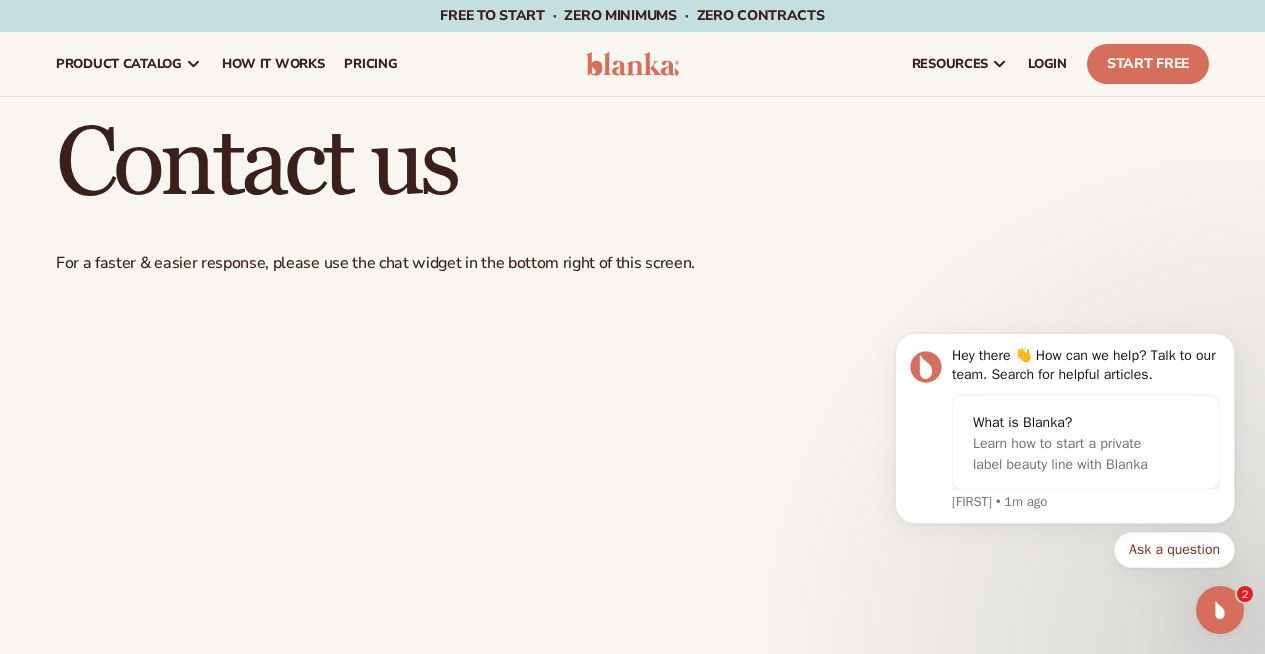 click at bounding box center (633, 64) 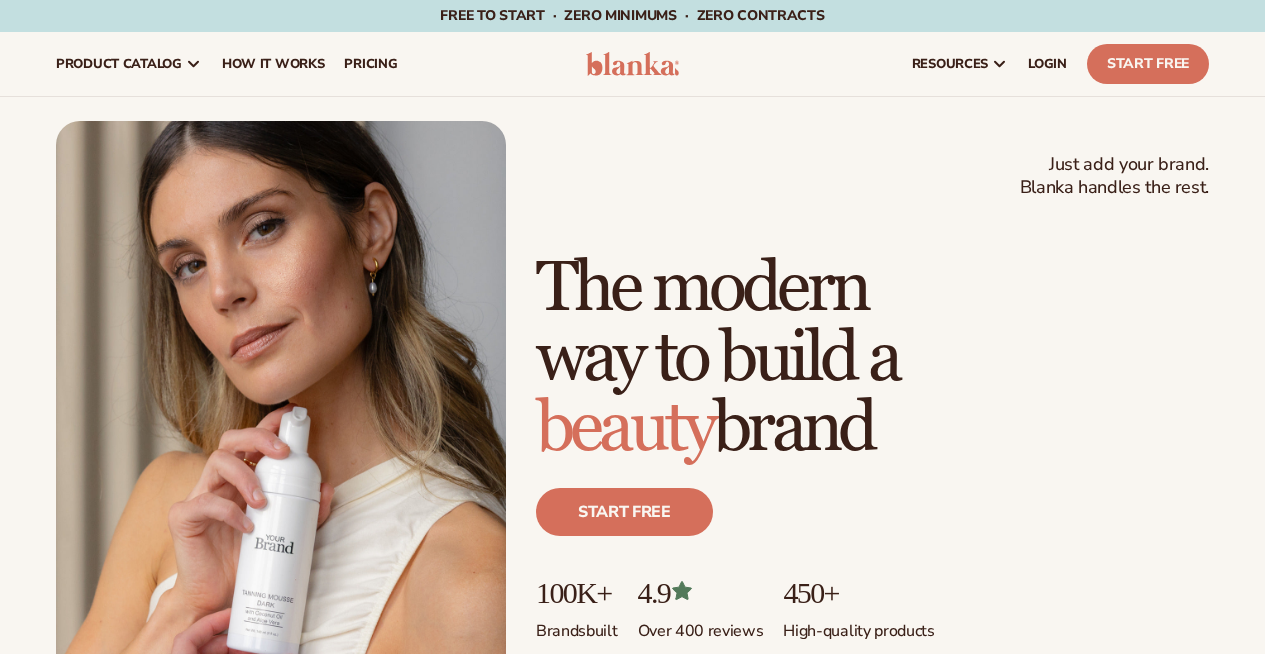 scroll, scrollTop: 0, scrollLeft: 0, axis: both 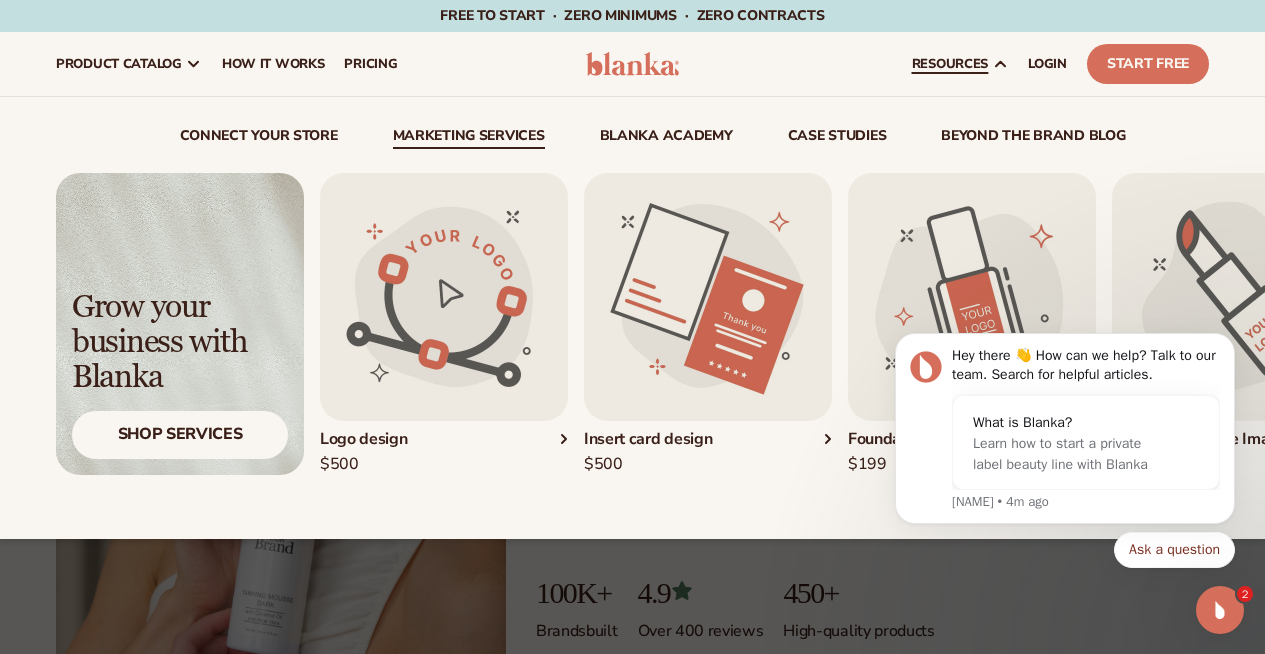 click on "Marketing services" at bounding box center (469, 139) 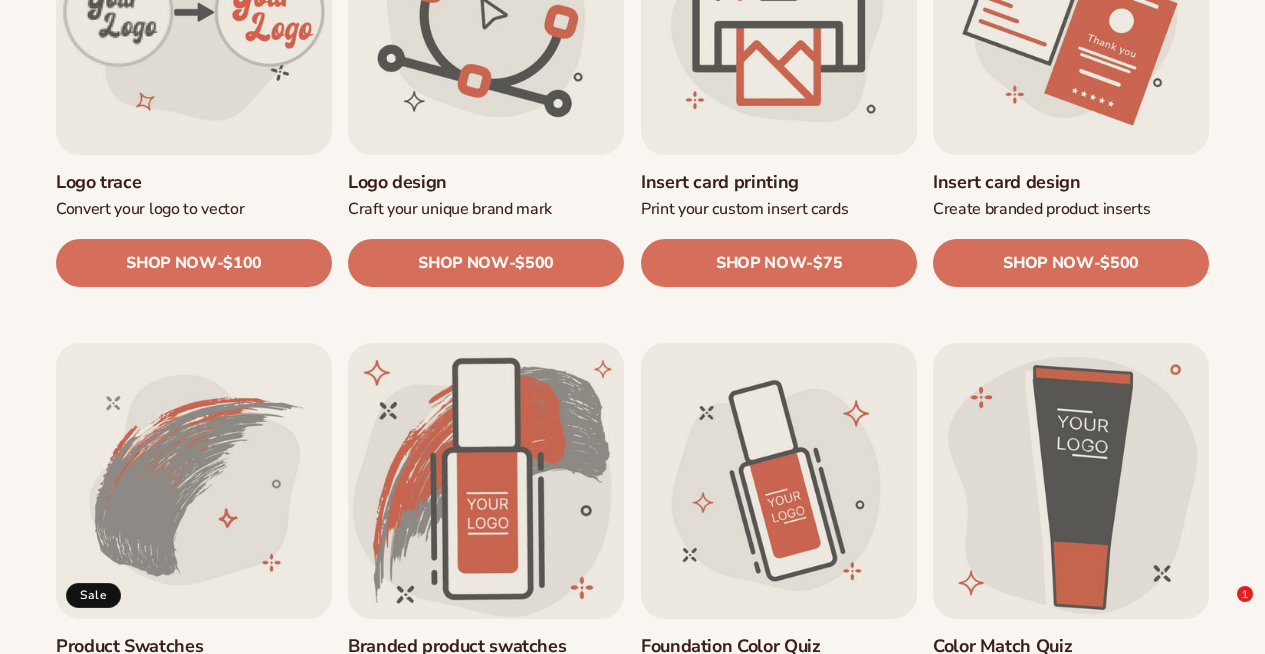 scroll, scrollTop: 922, scrollLeft: 0, axis: vertical 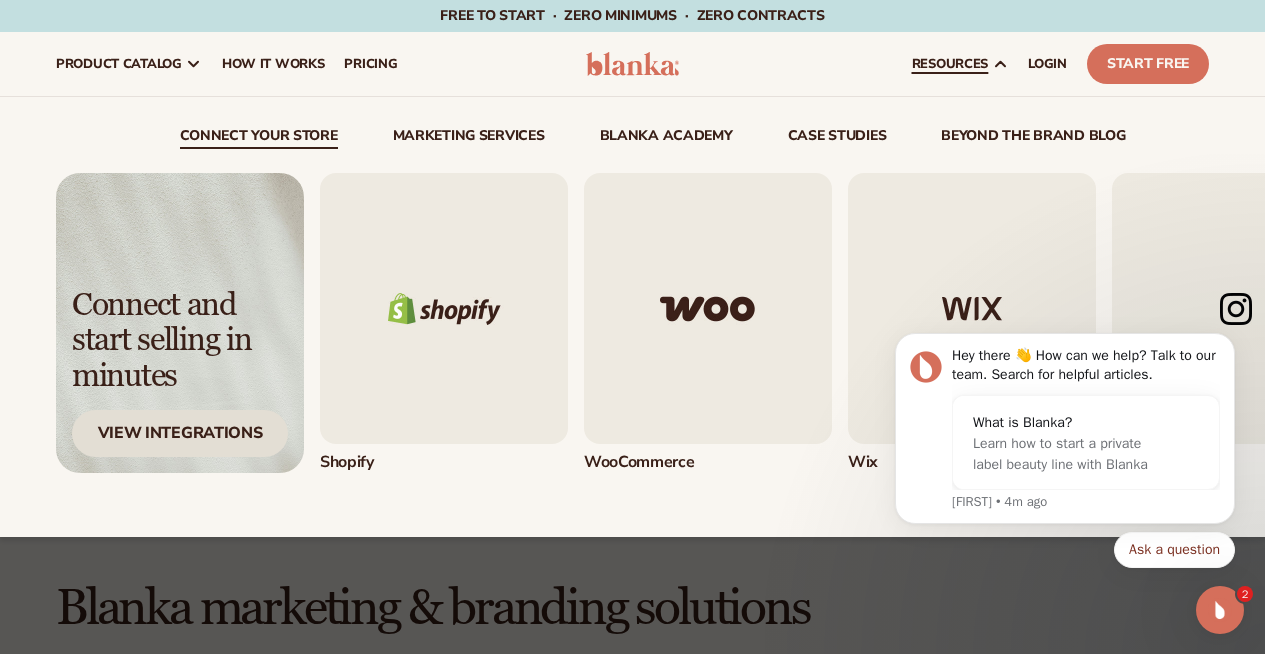 click on "View Integrations" at bounding box center [180, 433] 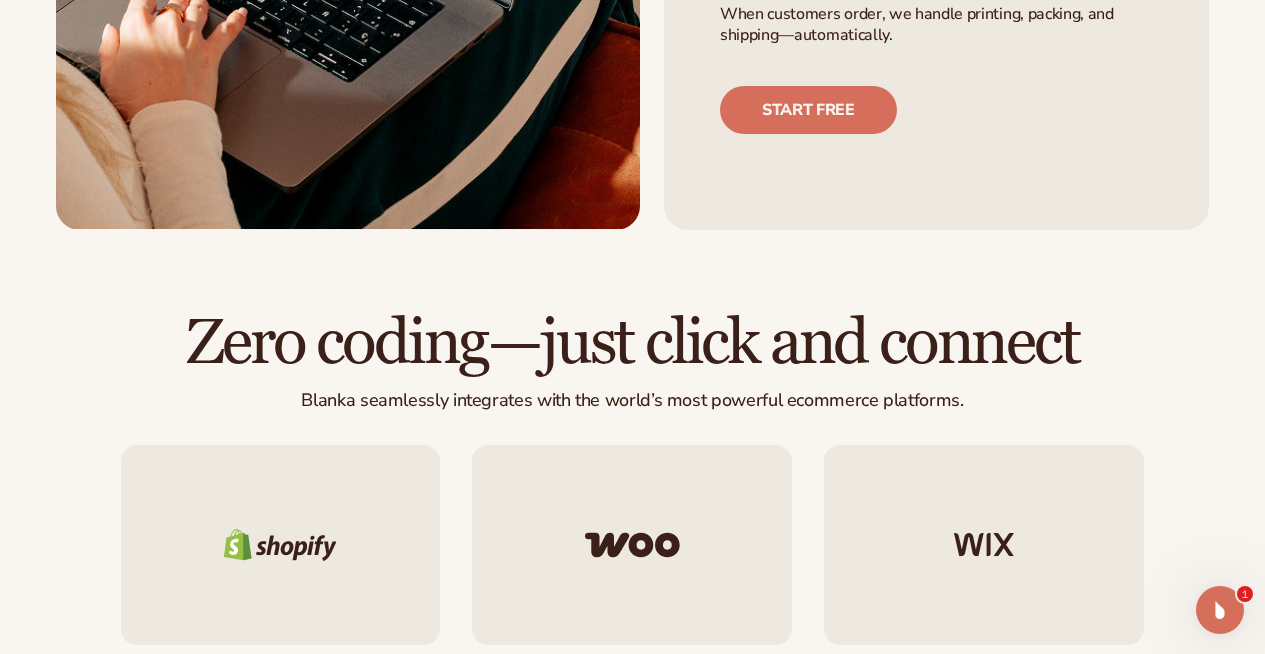 scroll, scrollTop: 1004, scrollLeft: 0, axis: vertical 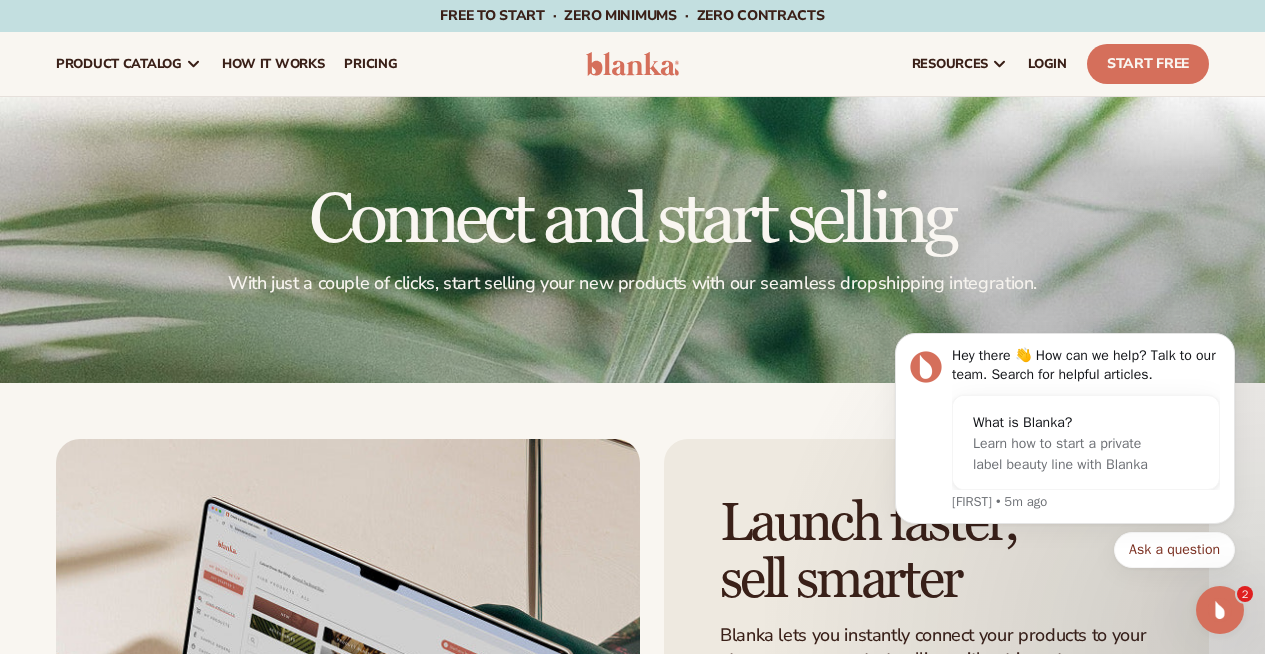 click at bounding box center (633, 64) 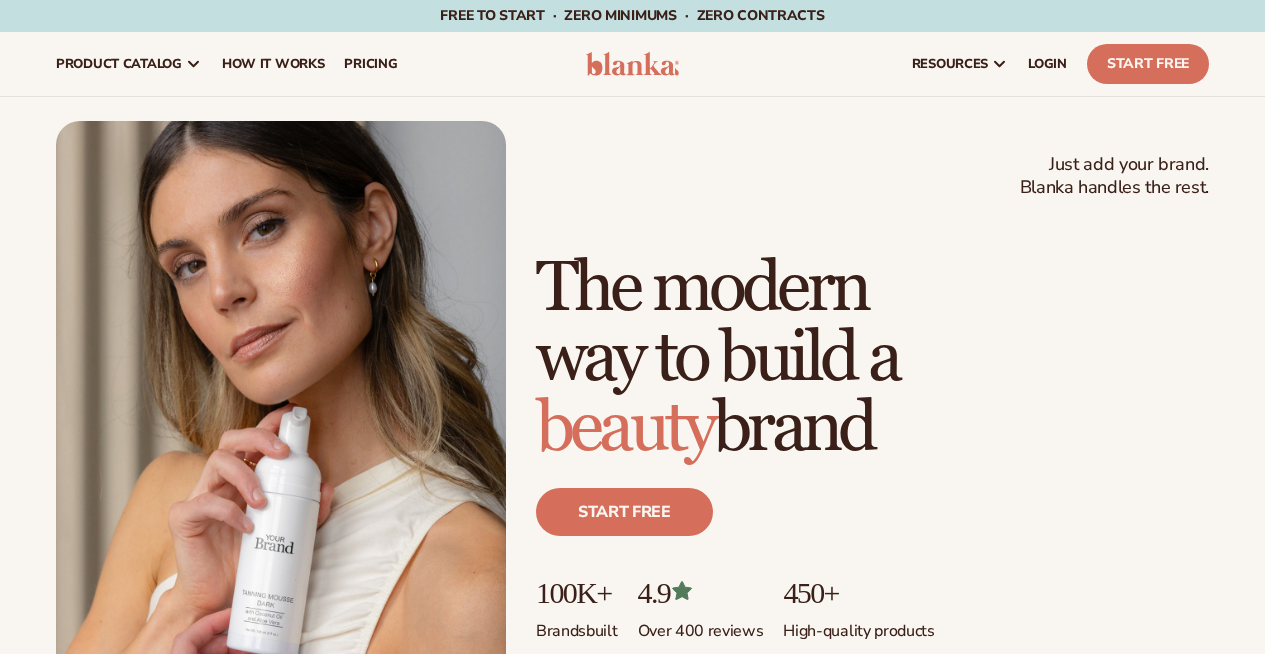 scroll, scrollTop: 0, scrollLeft: 0, axis: both 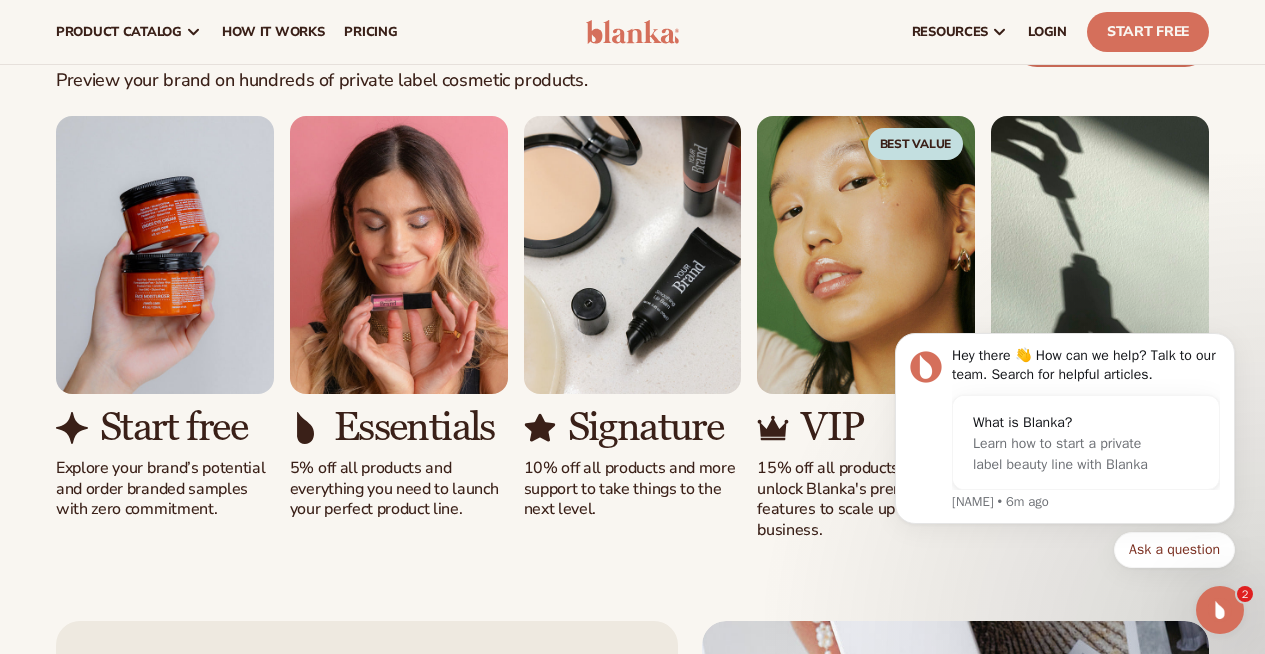 click on "View pricing" at bounding box center (1111, 43) 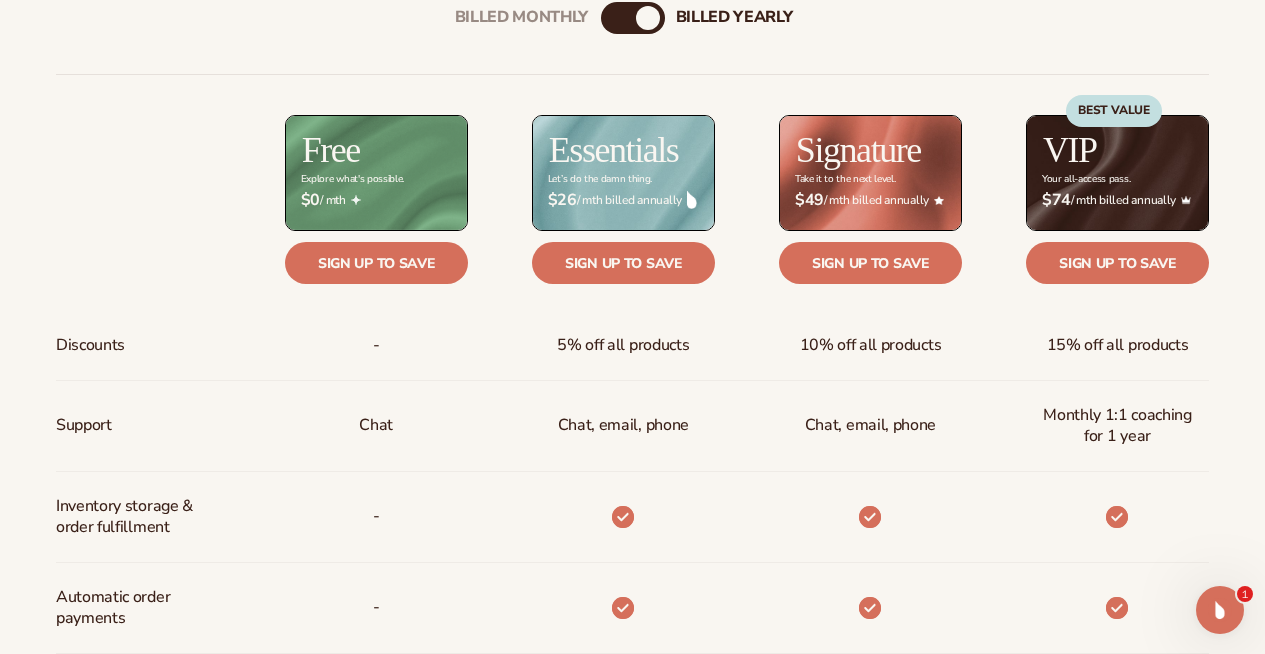 scroll, scrollTop: 866, scrollLeft: 0, axis: vertical 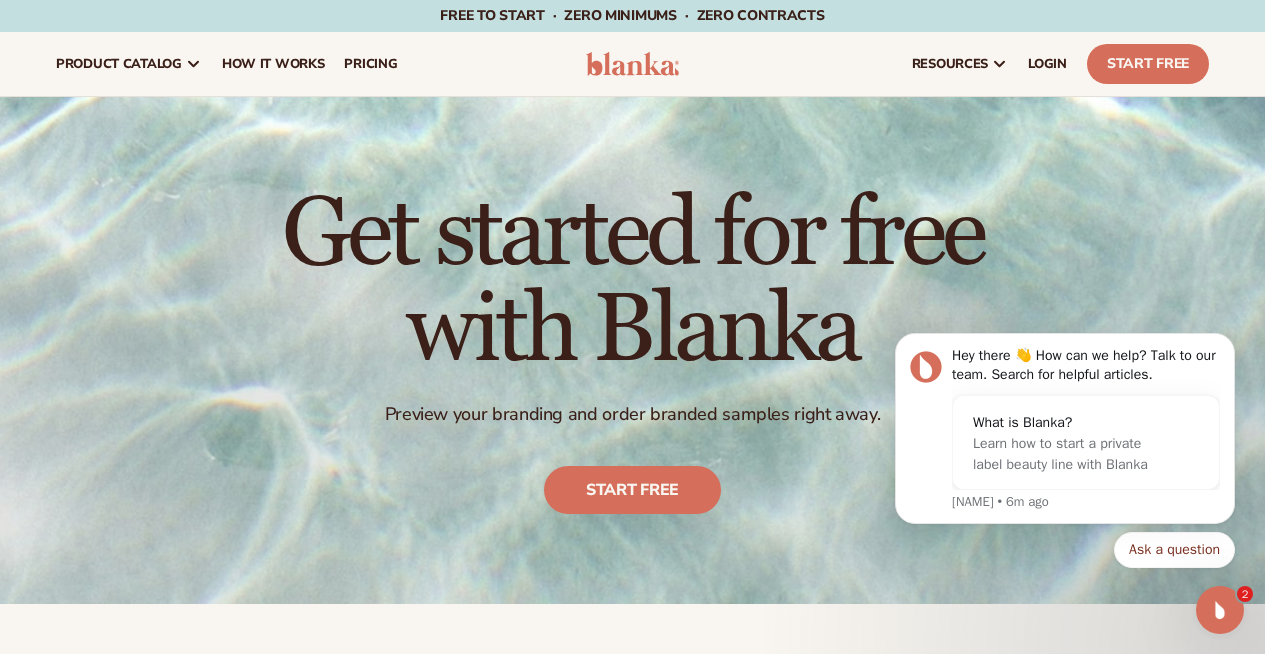 click at bounding box center (633, 64) 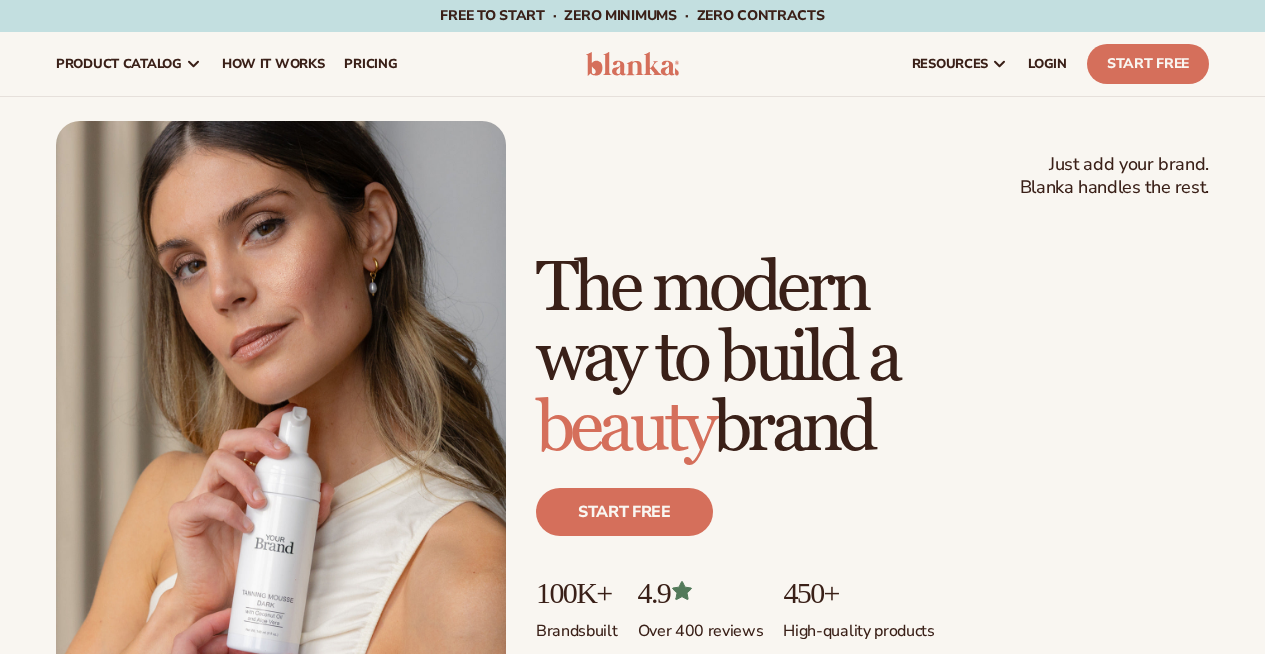 scroll, scrollTop: 0, scrollLeft: 0, axis: both 